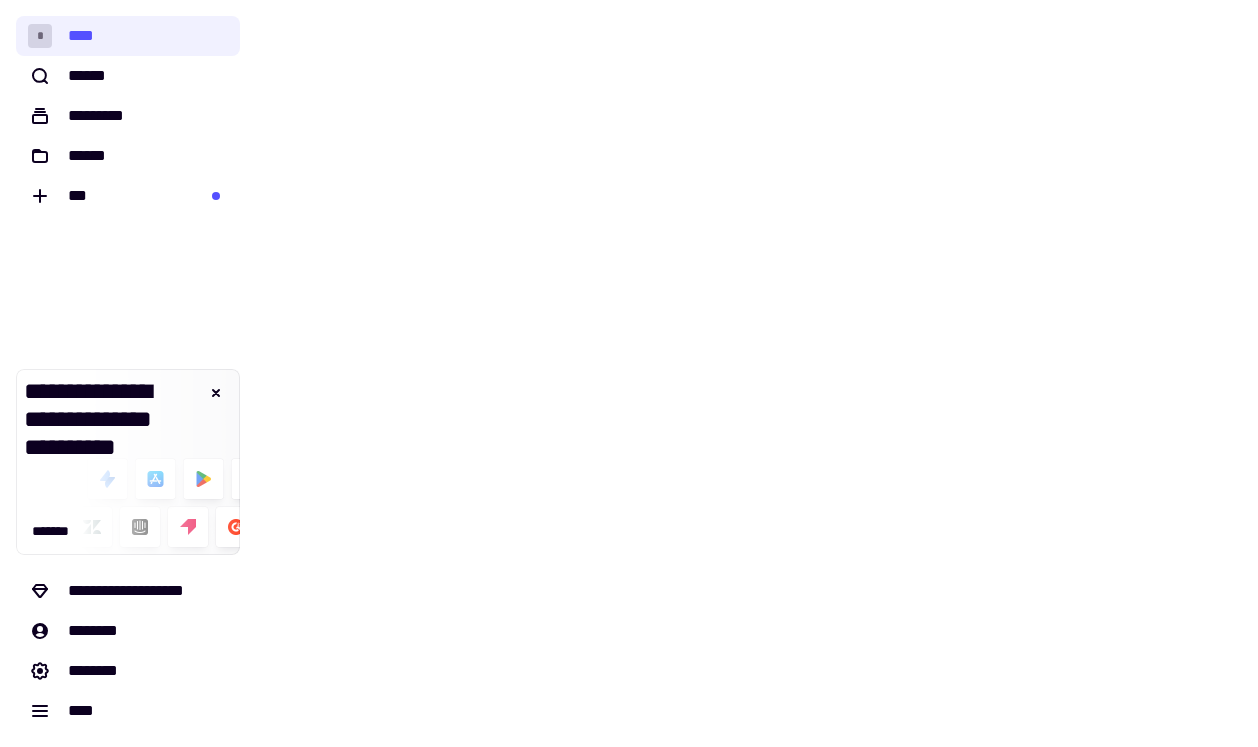 scroll, scrollTop: 0, scrollLeft: 0, axis: both 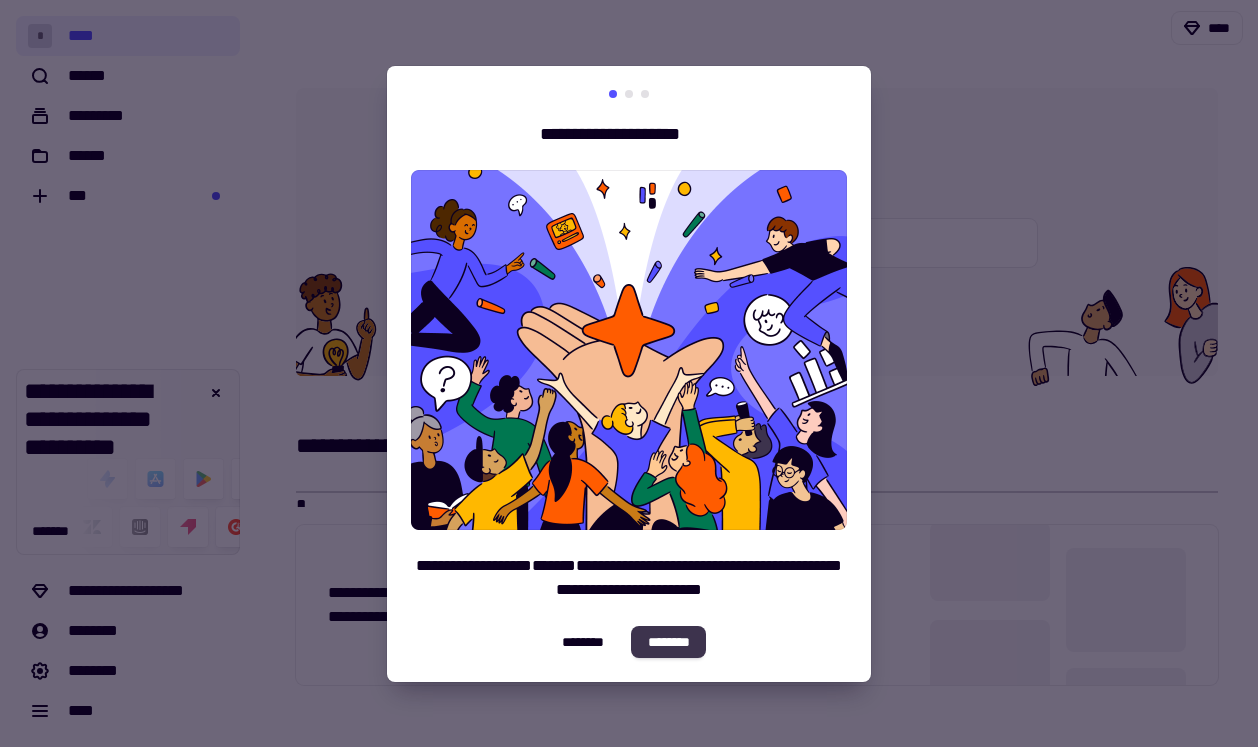 click on "********" 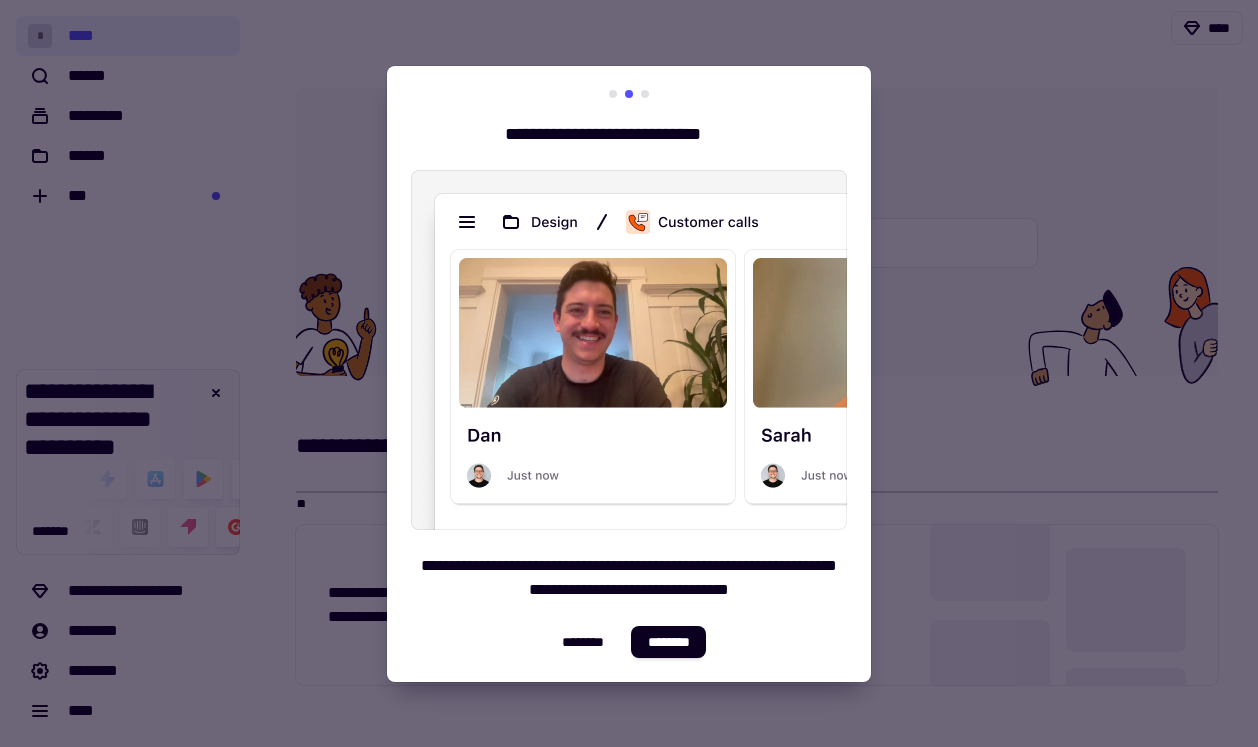 click on "********" 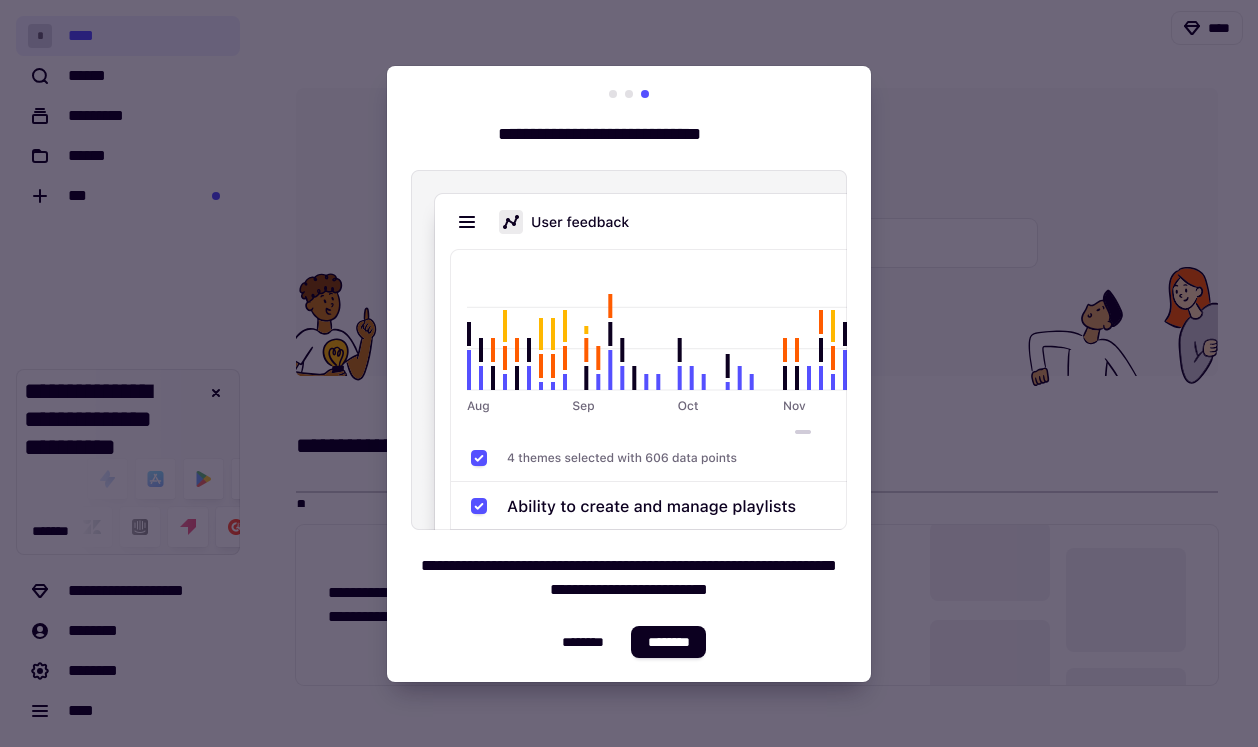 click on "********" 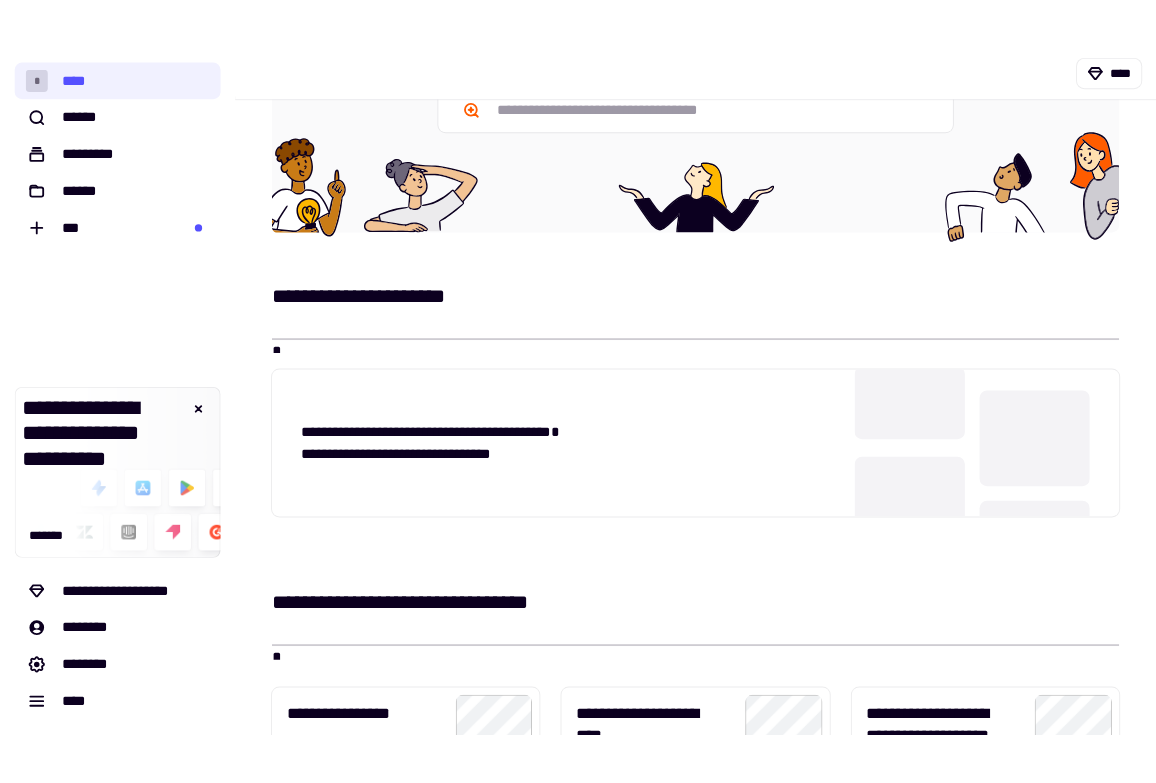 scroll, scrollTop: 221, scrollLeft: 0, axis: vertical 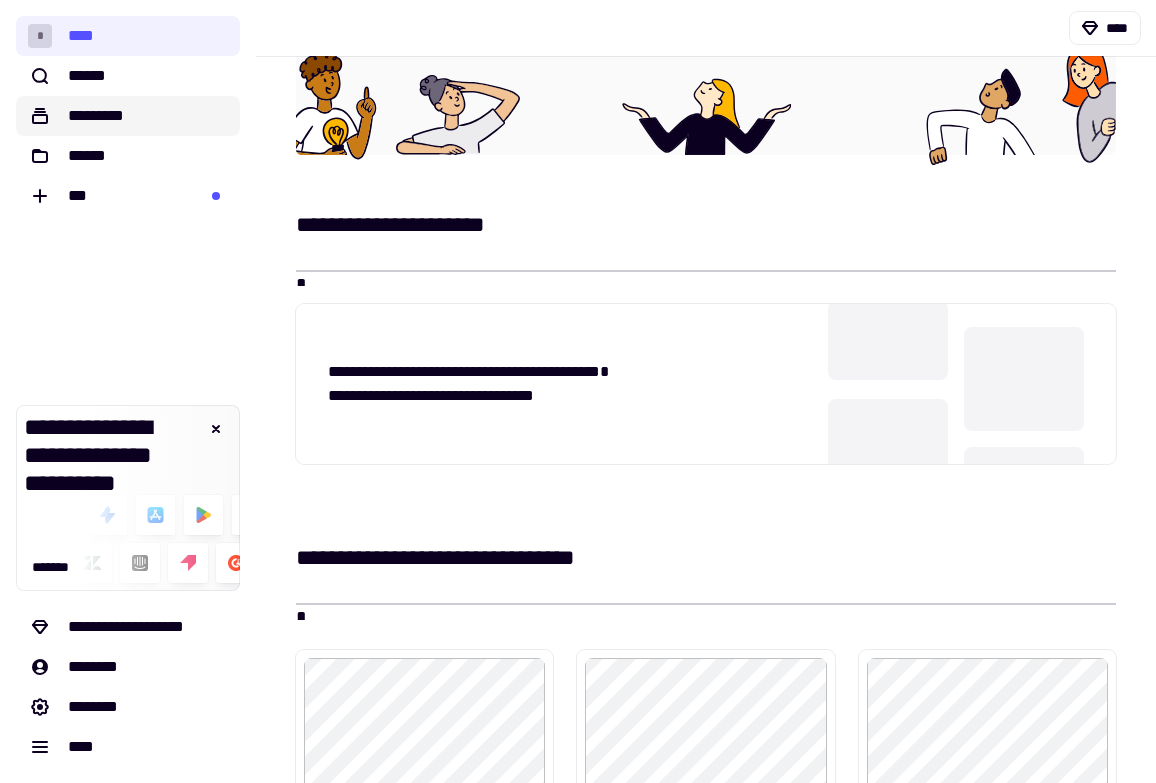 click on "*********" 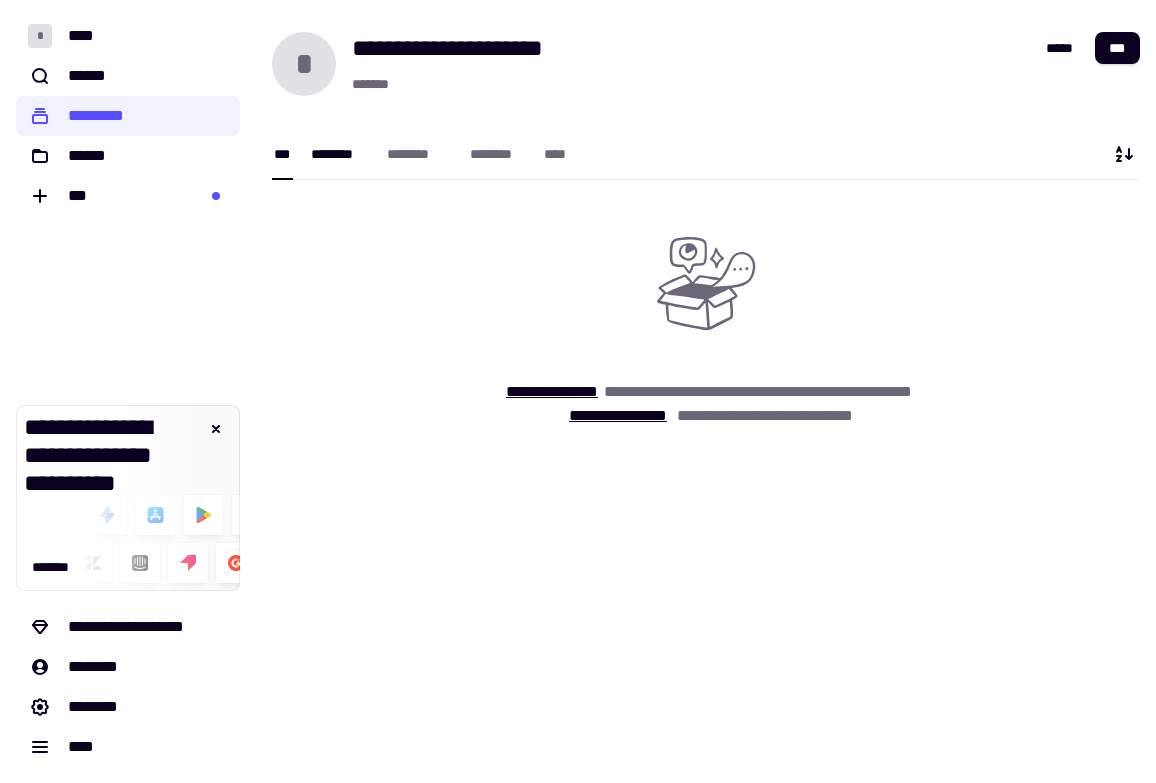 click on "********" at bounding box center [339, 154] 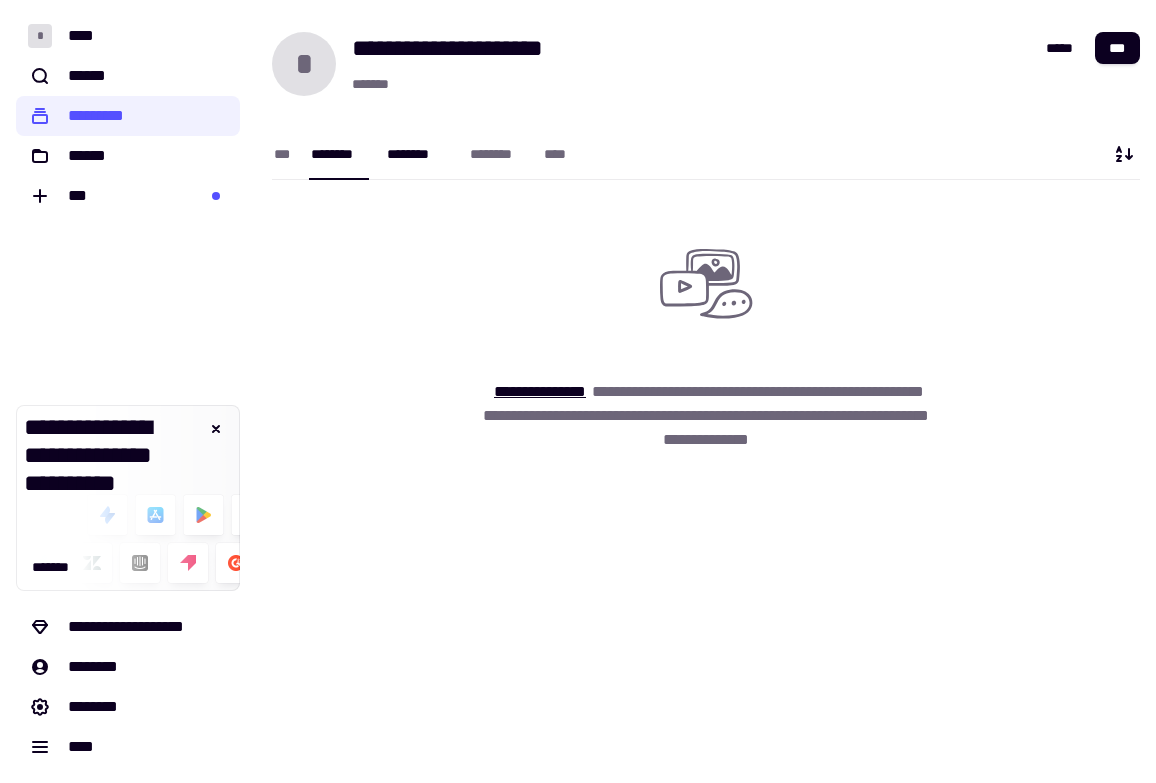 click on "********" at bounding box center (418, 154) 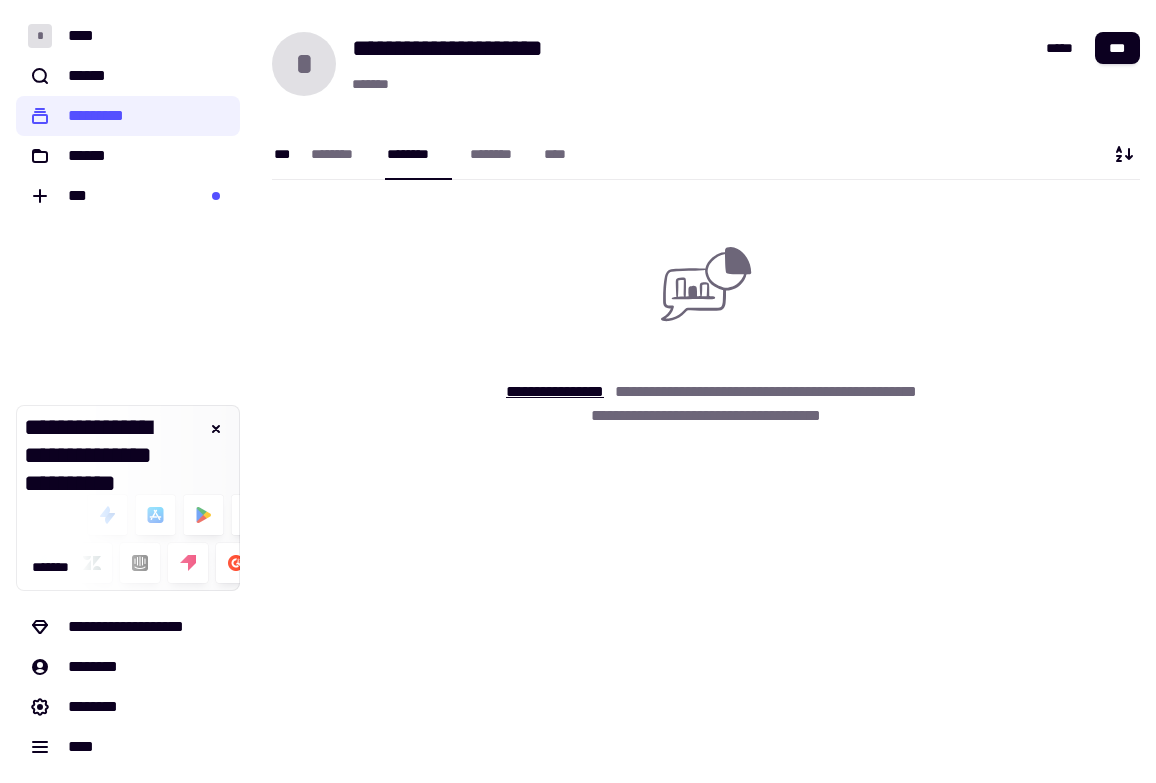 click on "***" at bounding box center (282, 154) 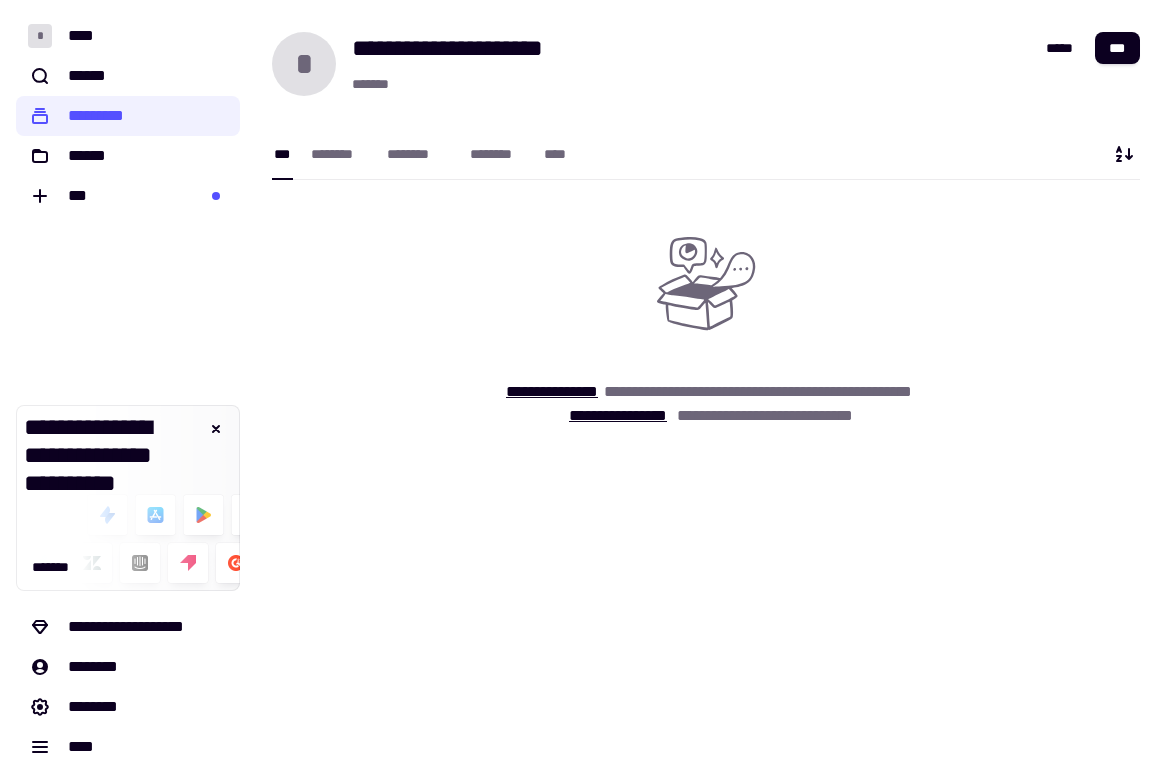 click on "*******" at bounding box center (479, 84) 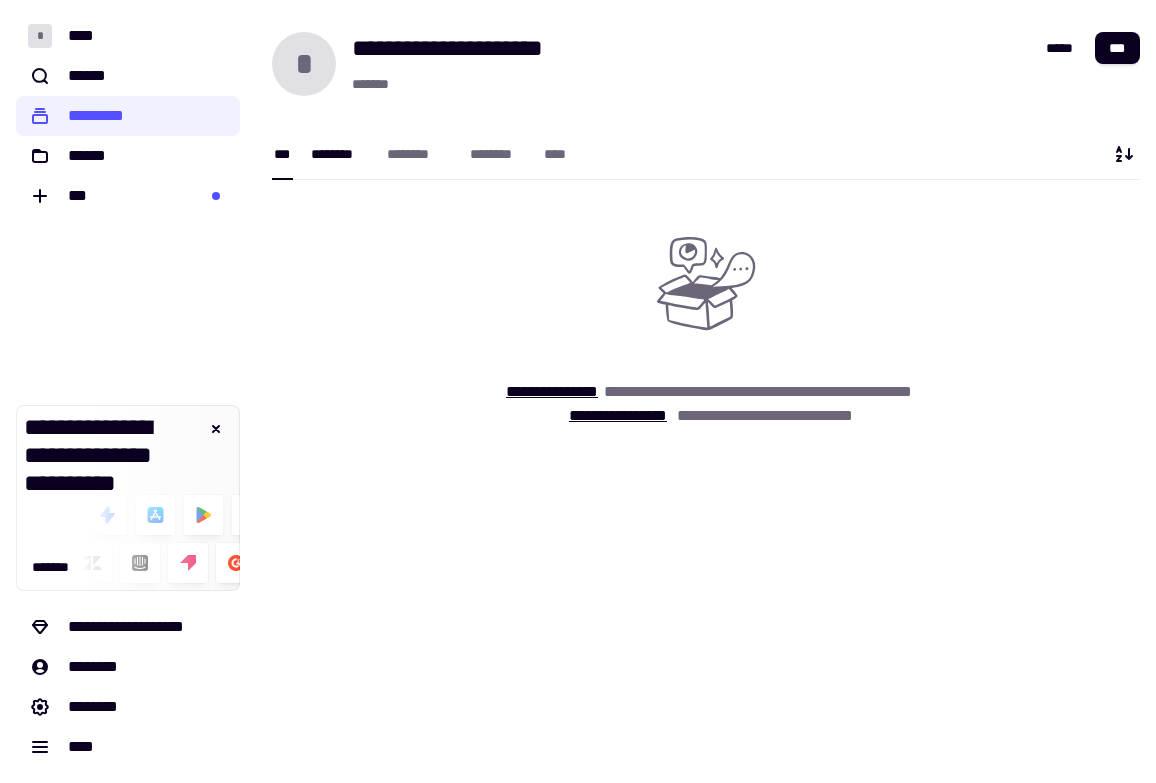click on "********" at bounding box center [339, 154] 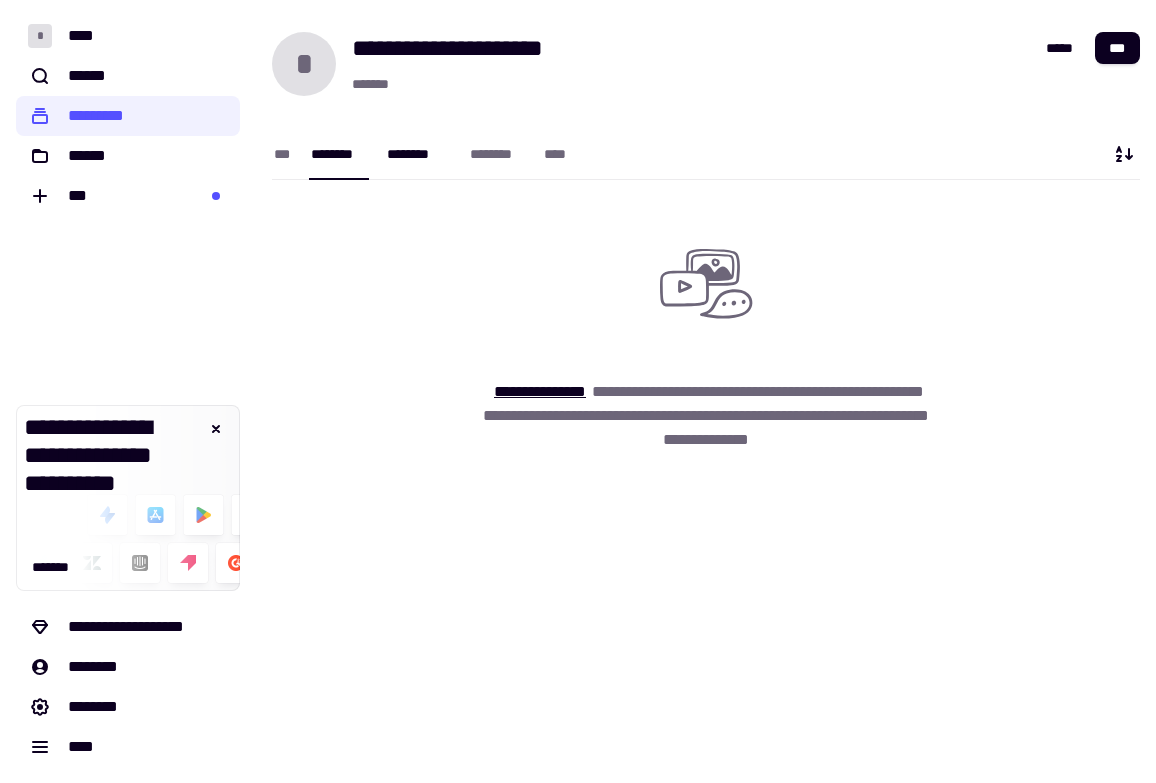 click on "********" at bounding box center (418, 153) 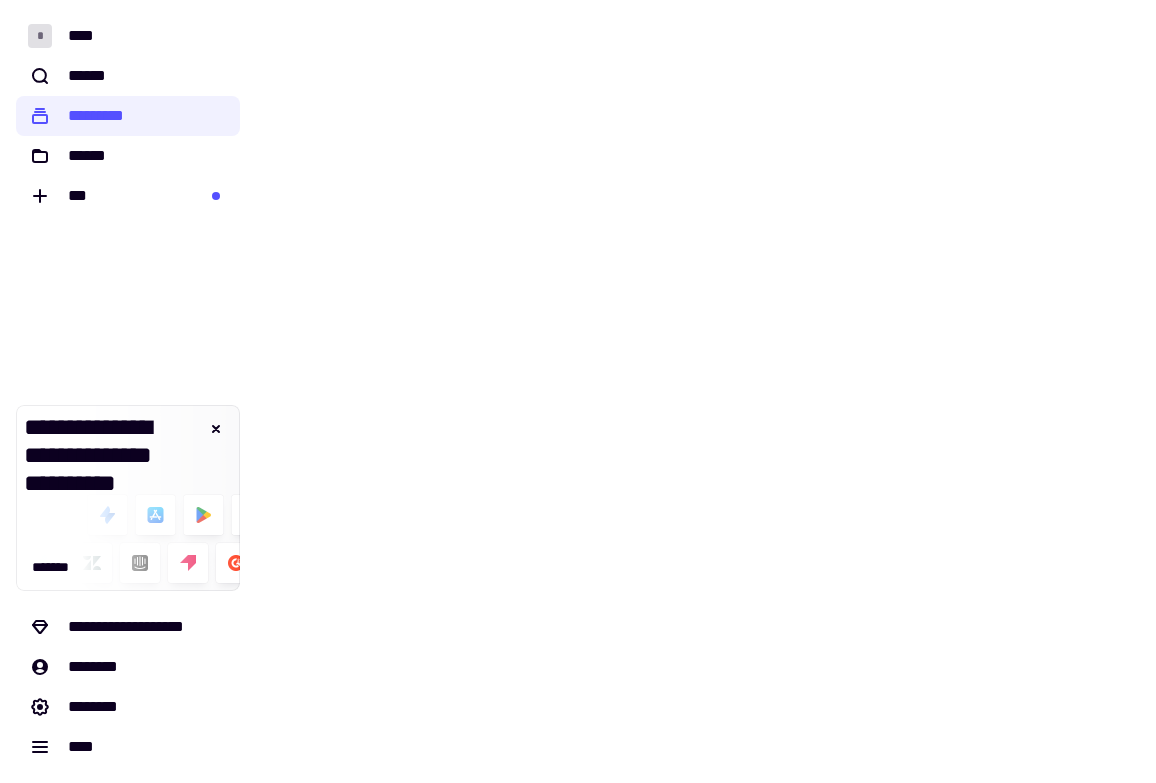 scroll, scrollTop: 0, scrollLeft: 0, axis: both 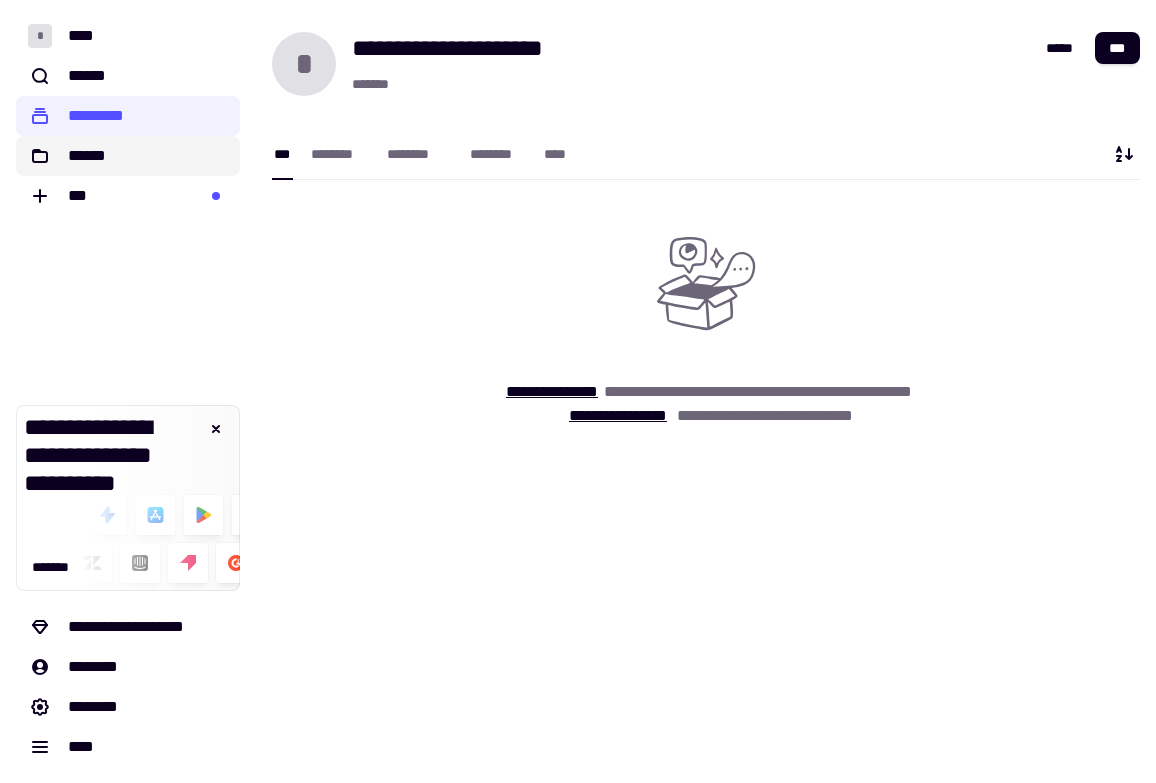 click on "******" 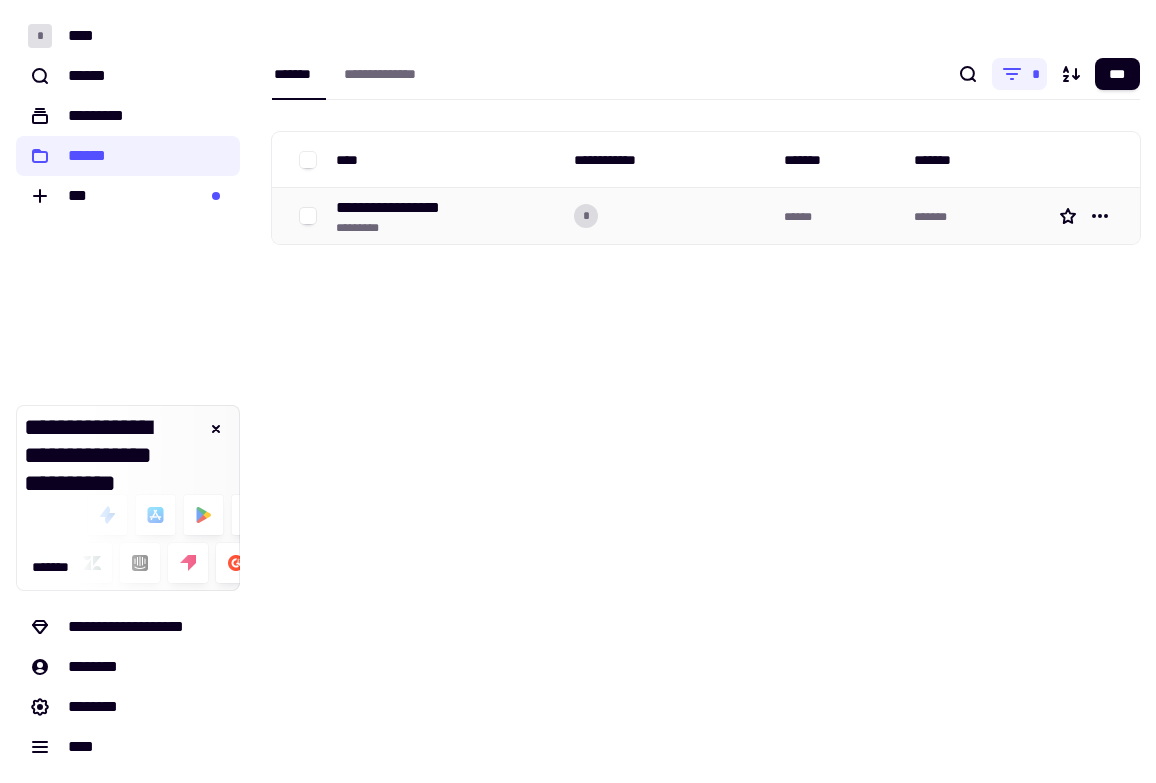 click on "**********" at bounding box center (405, 208) 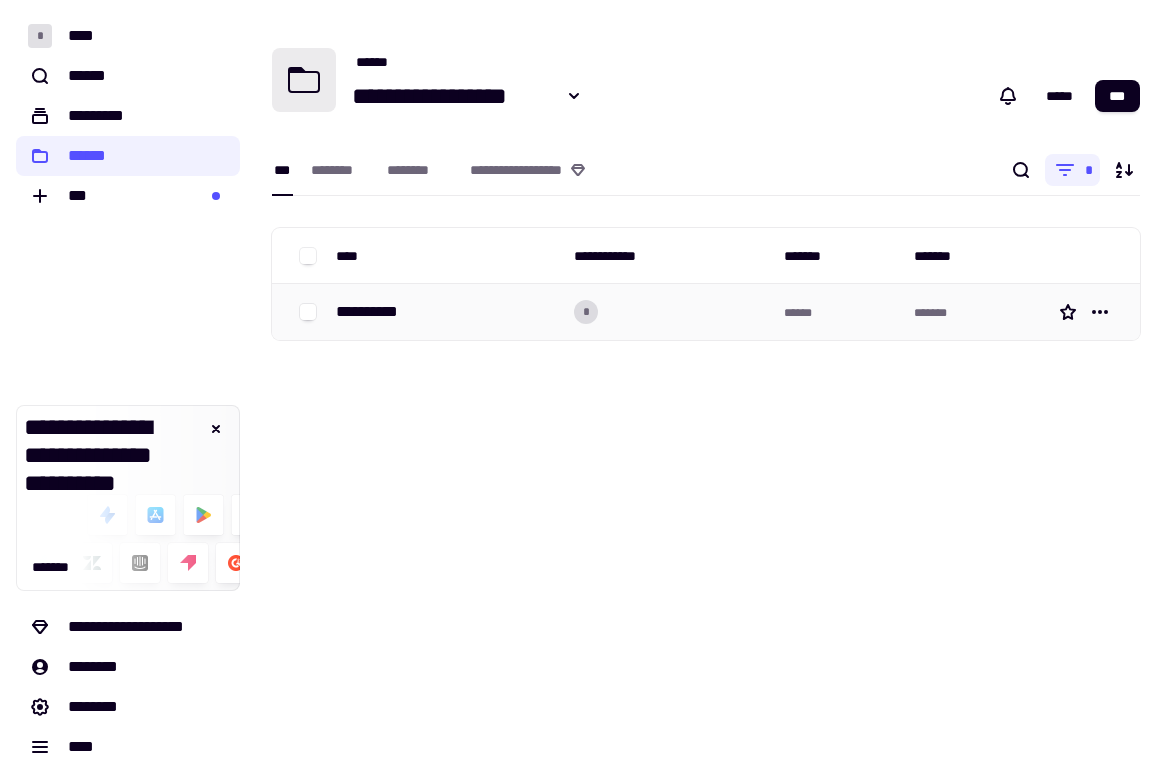 click on "**********" at bounding box center (447, 312) 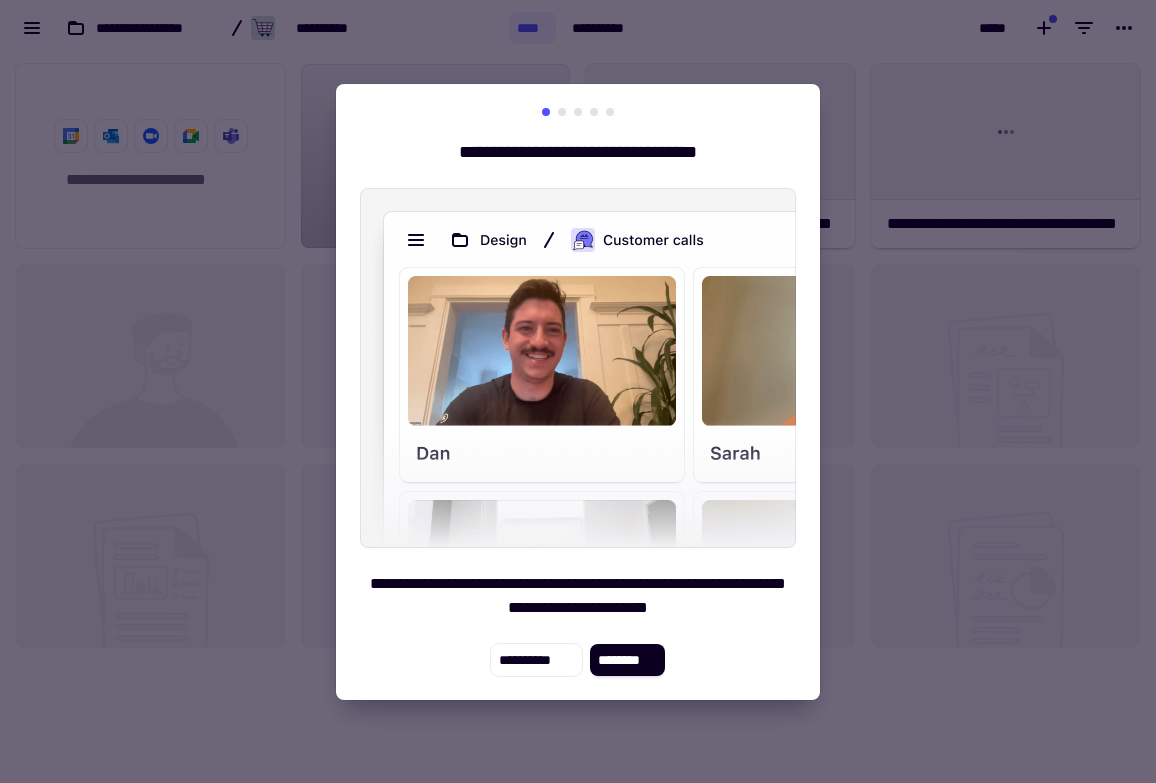 scroll, scrollTop: 1, scrollLeft: 1, axis: both 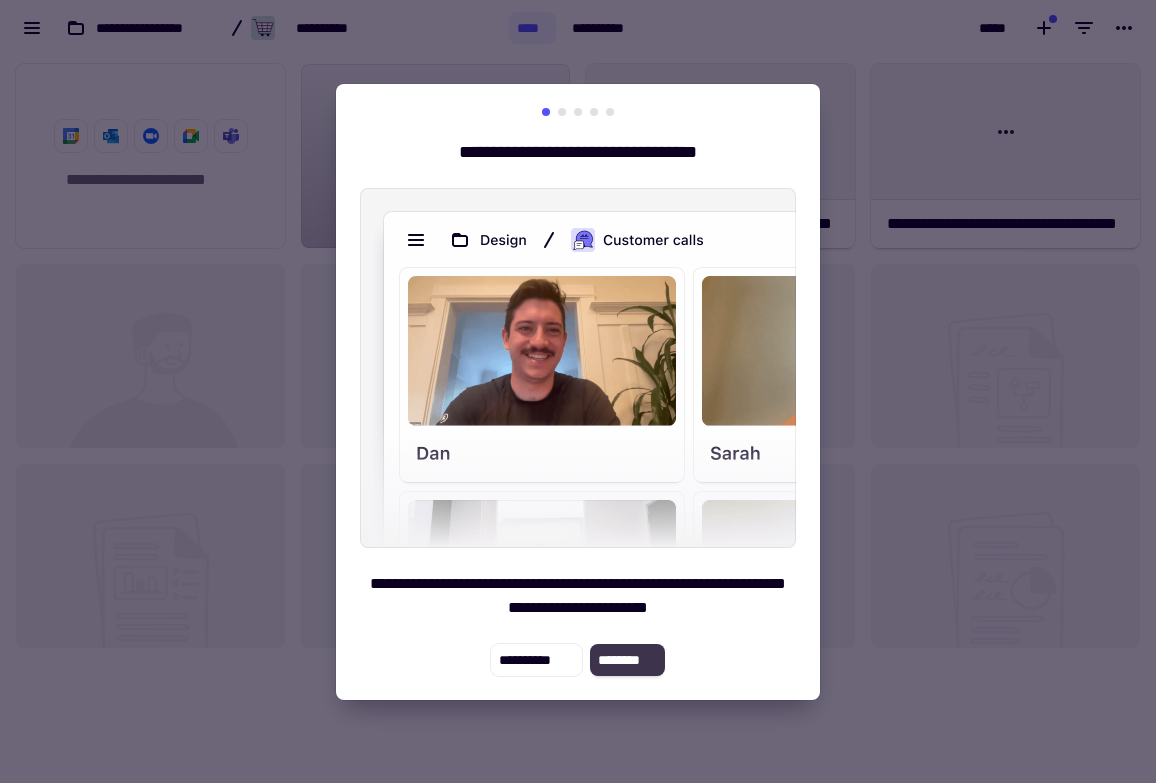 click on "********" 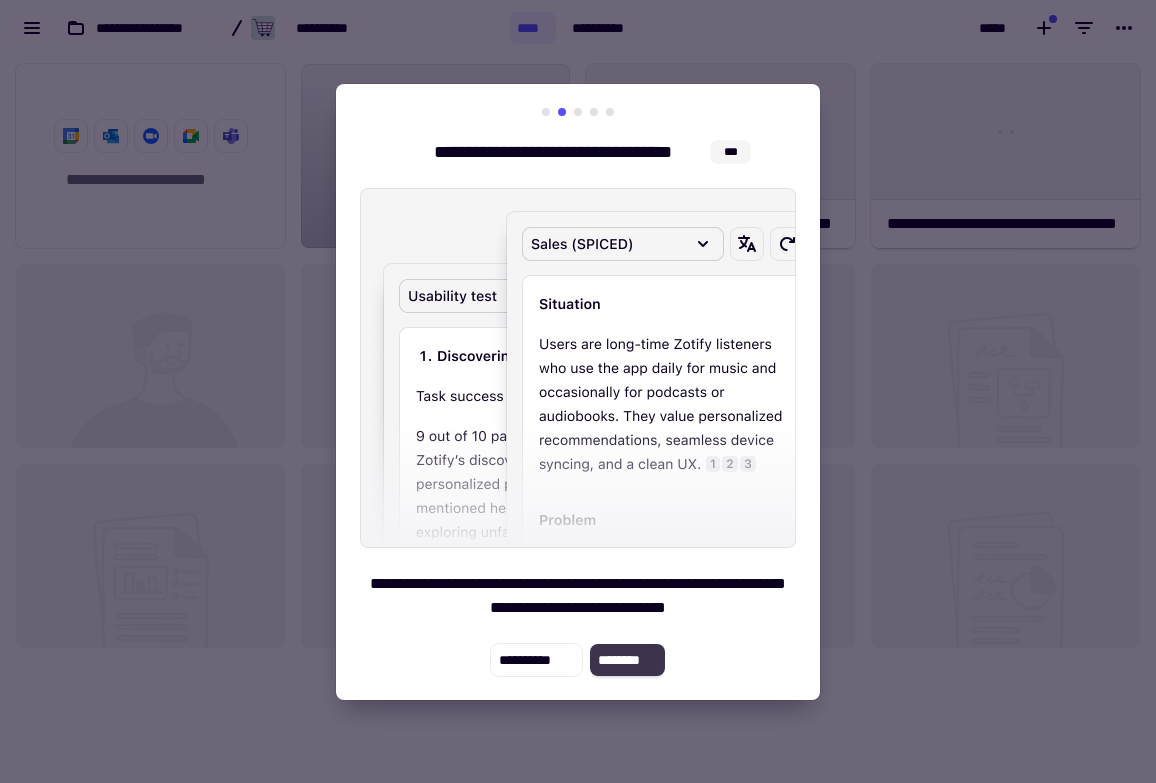 click on "********" 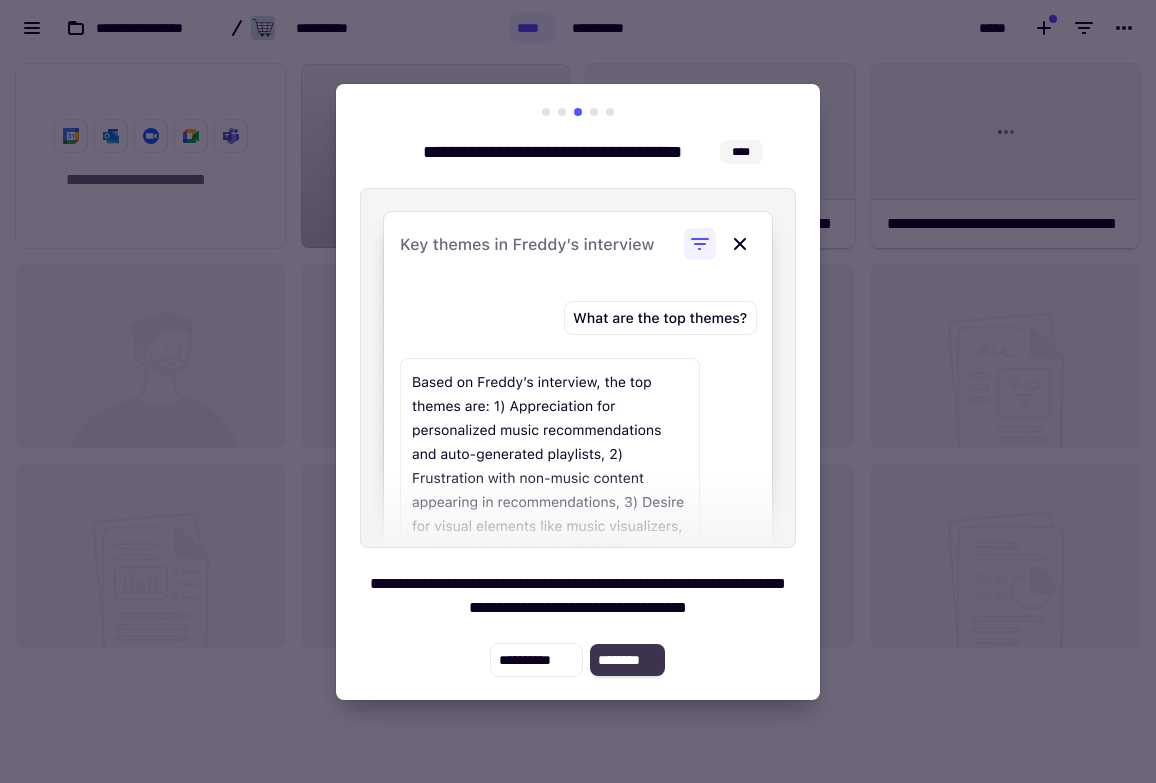 click on "********" 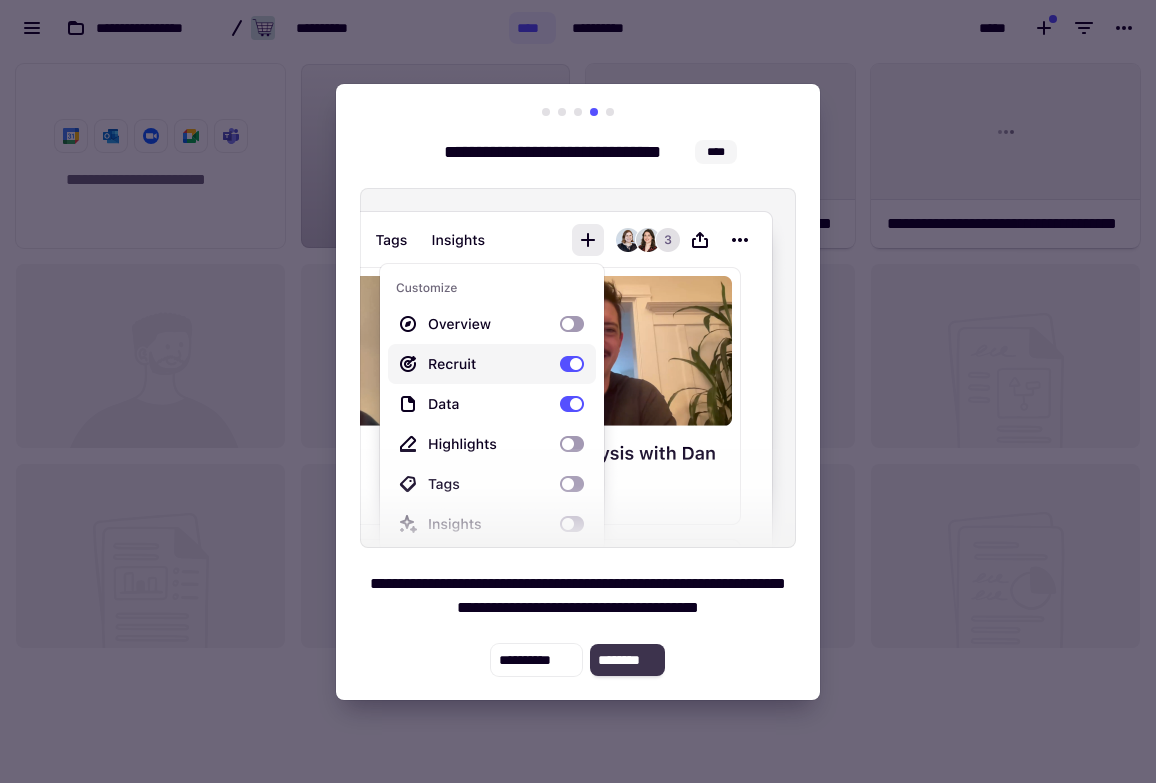 click on "********" 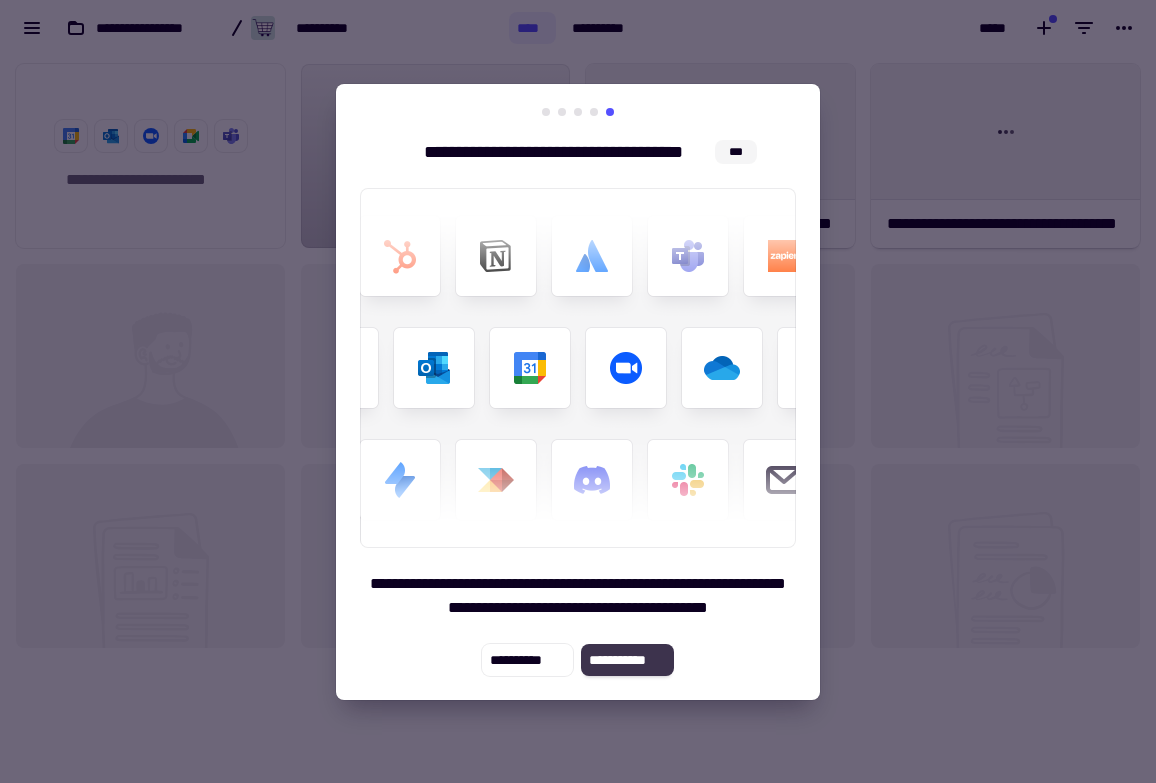 click on "**********" 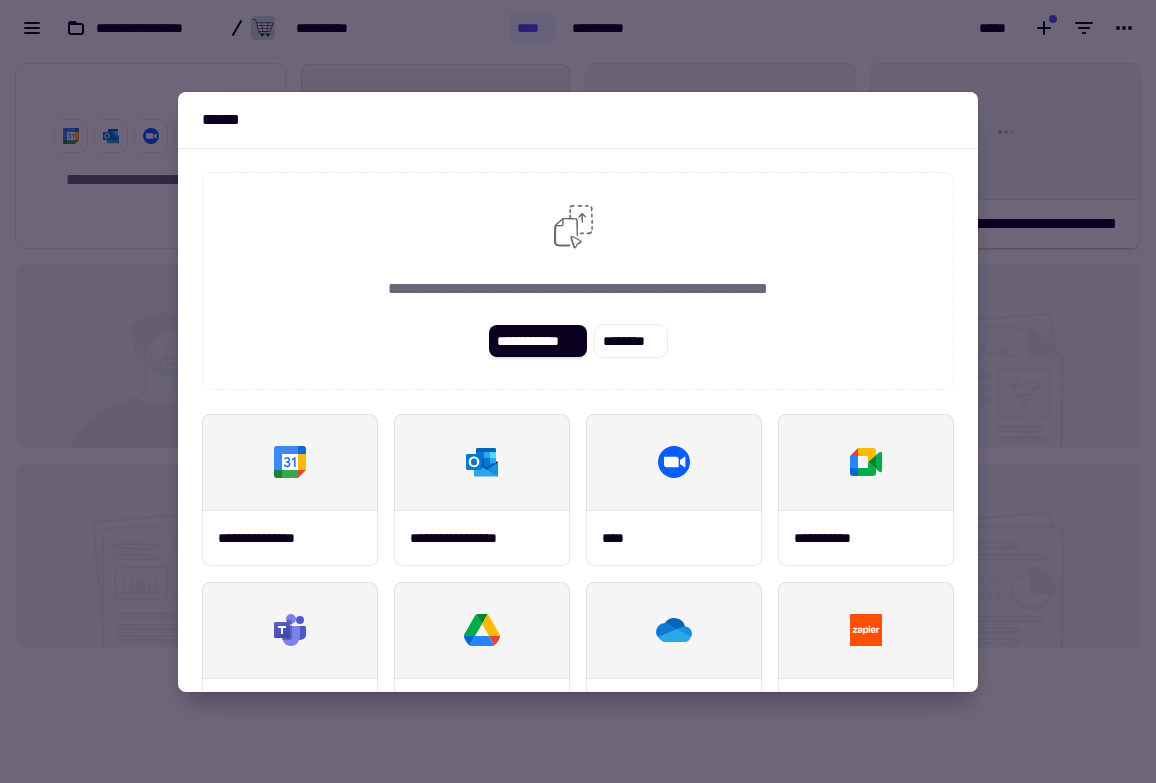 click at bounding box center [578, 391] 